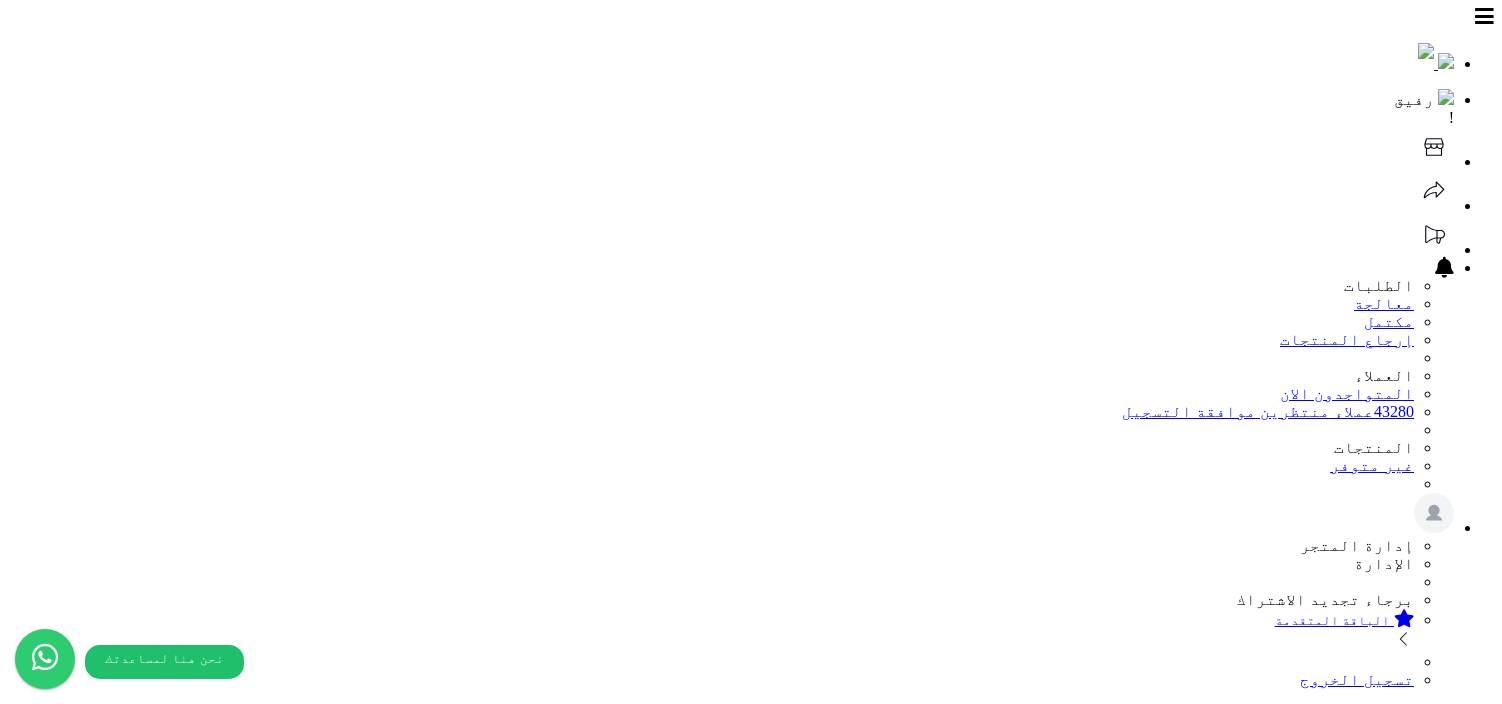 scroll, scrollTop: 0, scrollLeft: 0, axis: both 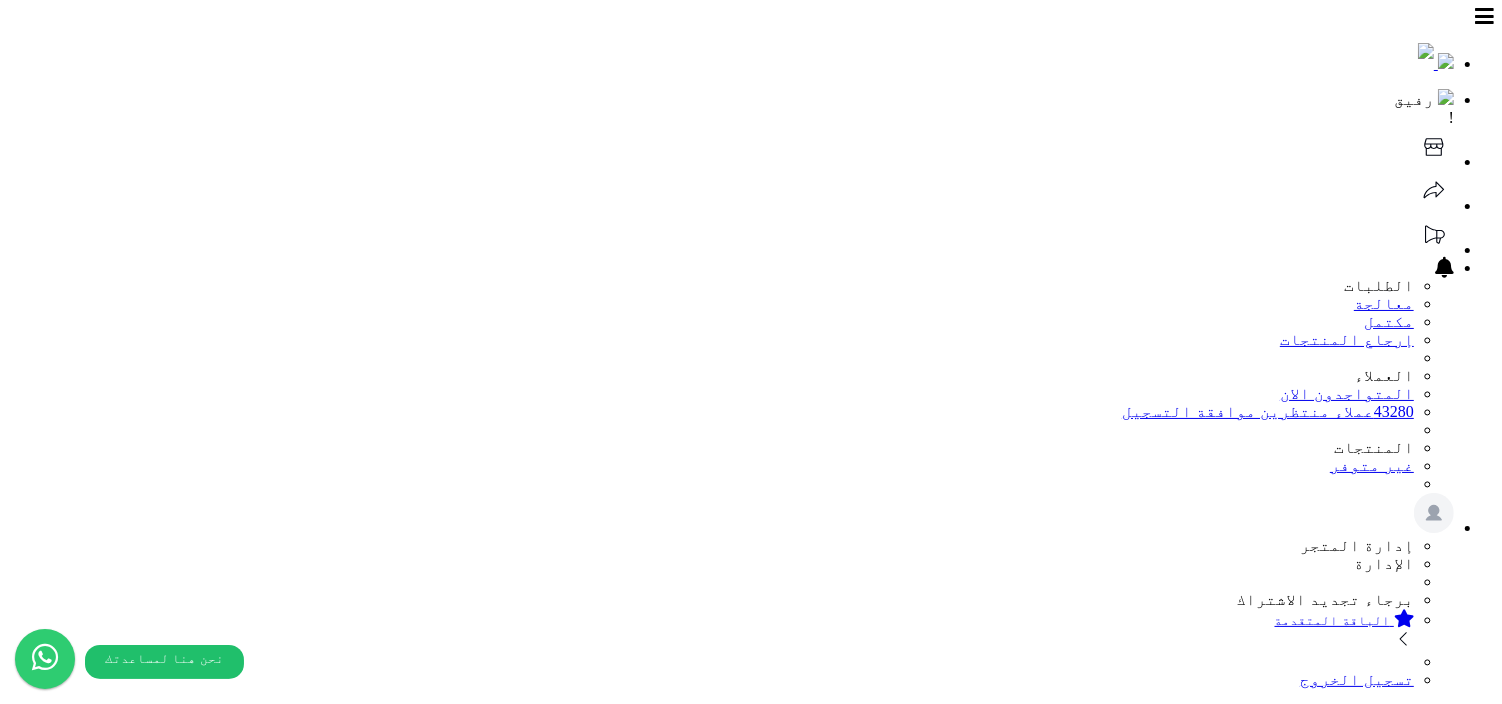click on "الطلبات" at bounding box center (1391, 1235) 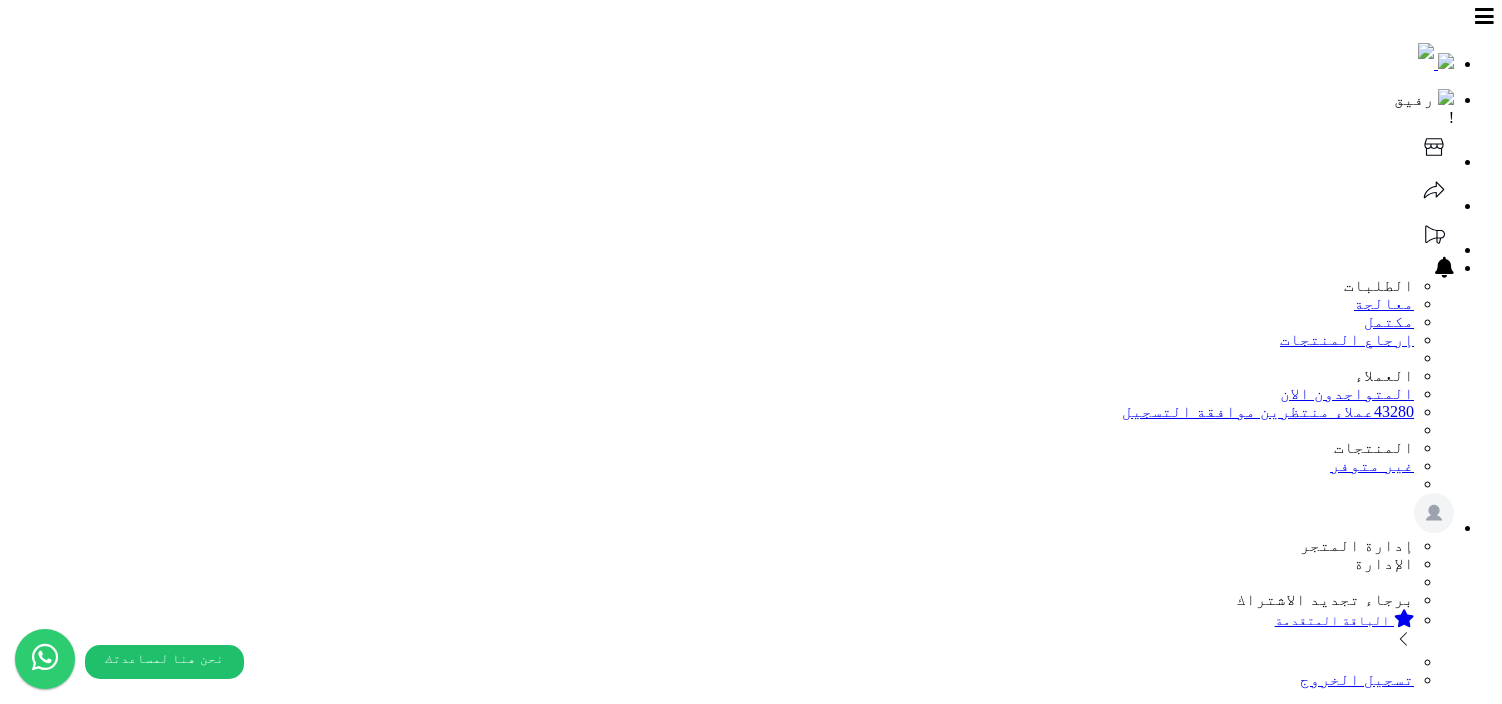 scroll, scrollTop: 0, scrollLeft: 0, axis: both 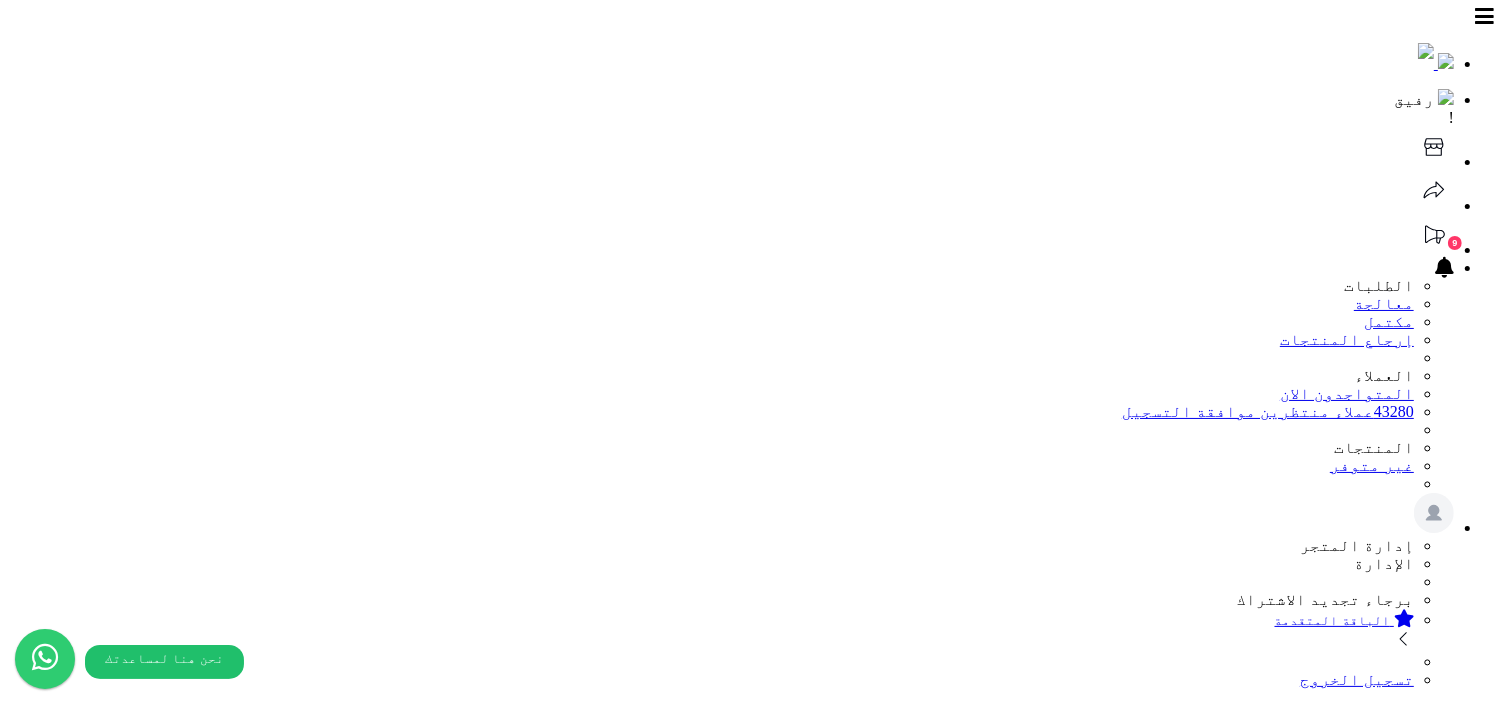 click on "الرياض" at bounding box center [1264, 2544] 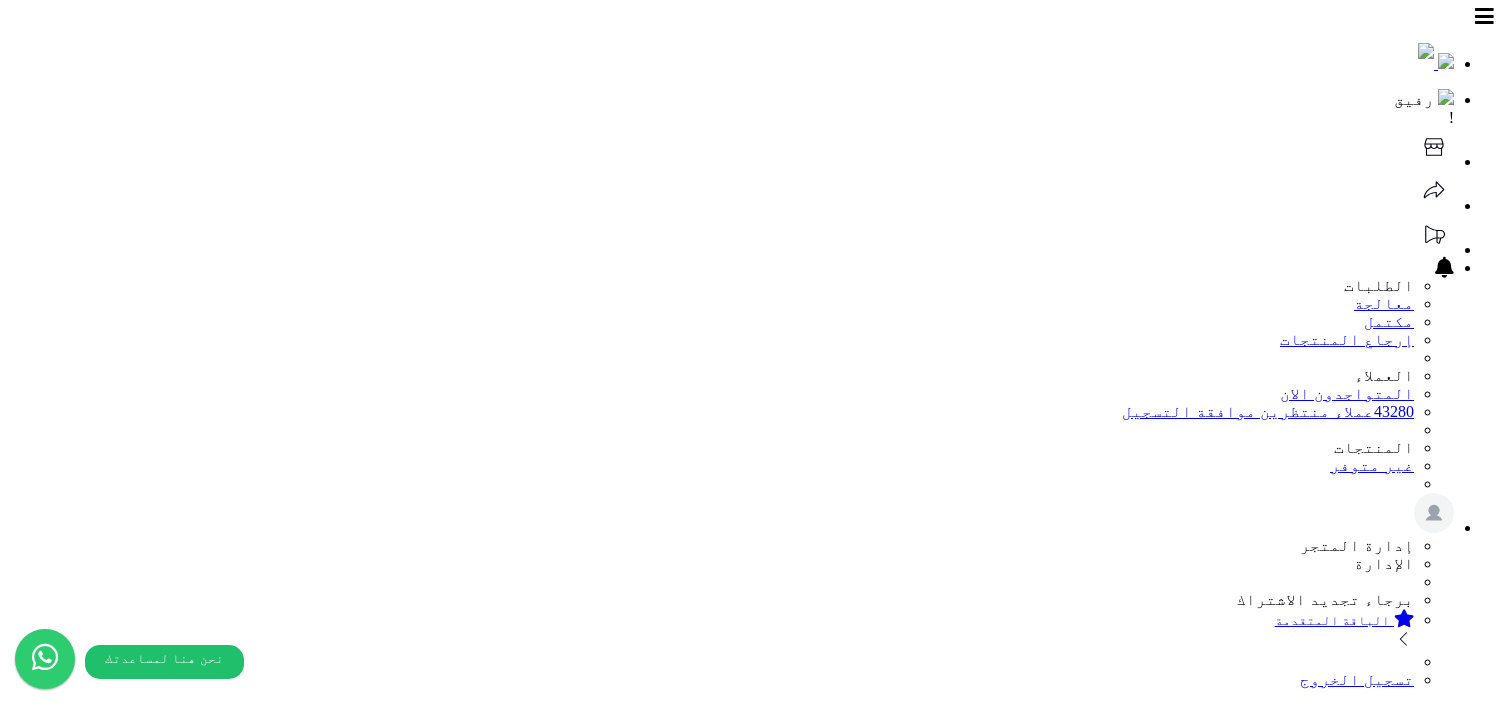 scroll, scrollTop: 0, scrollLeft: 0, axis: both 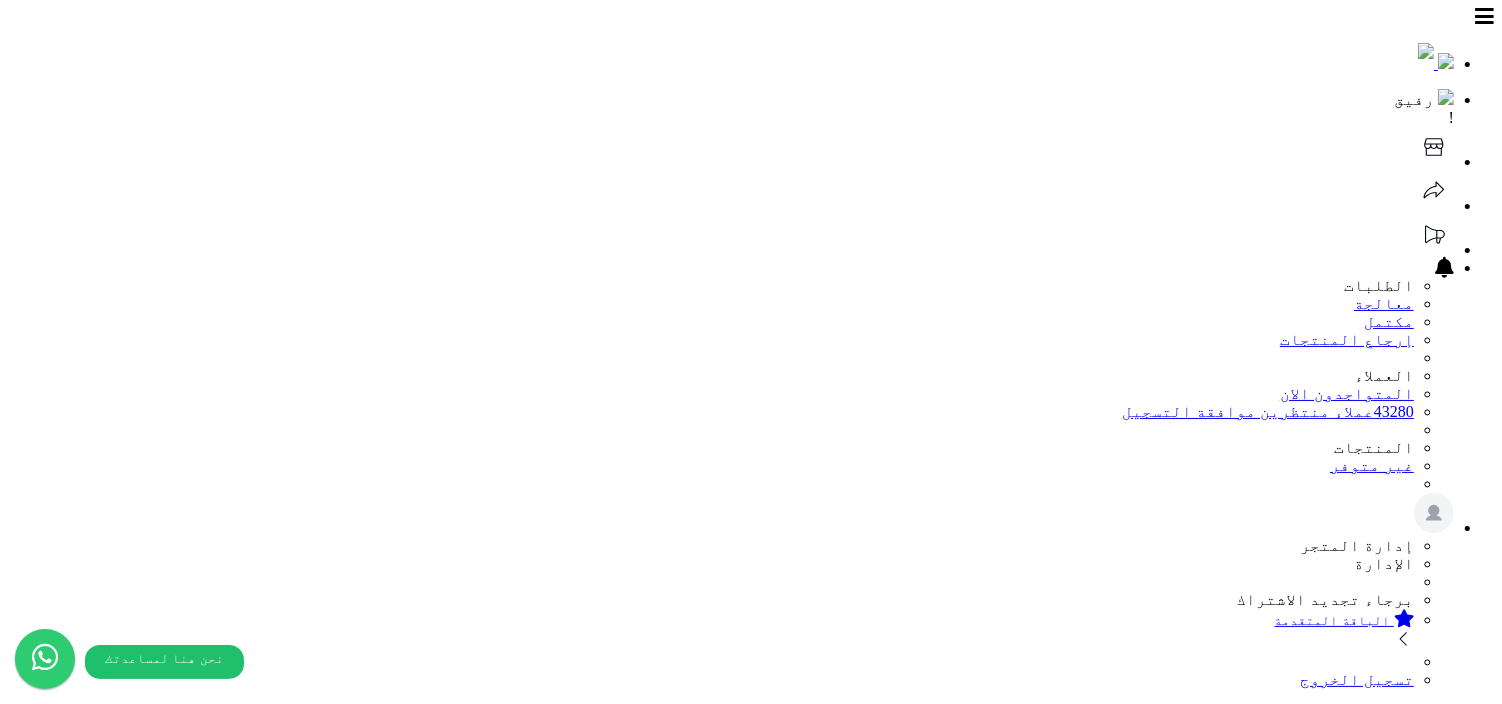 click 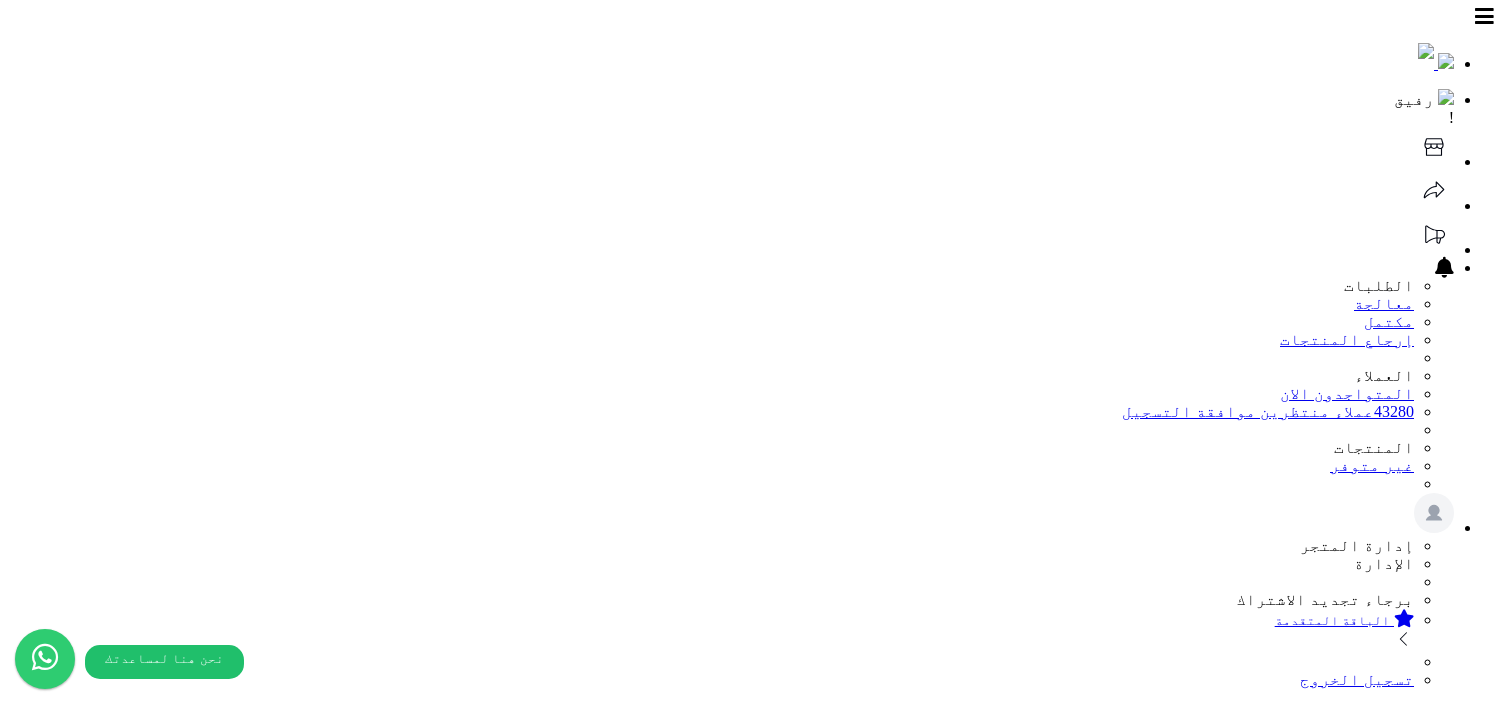 scroll, scrollTop: 0, scrollLeft: 0, axis: both 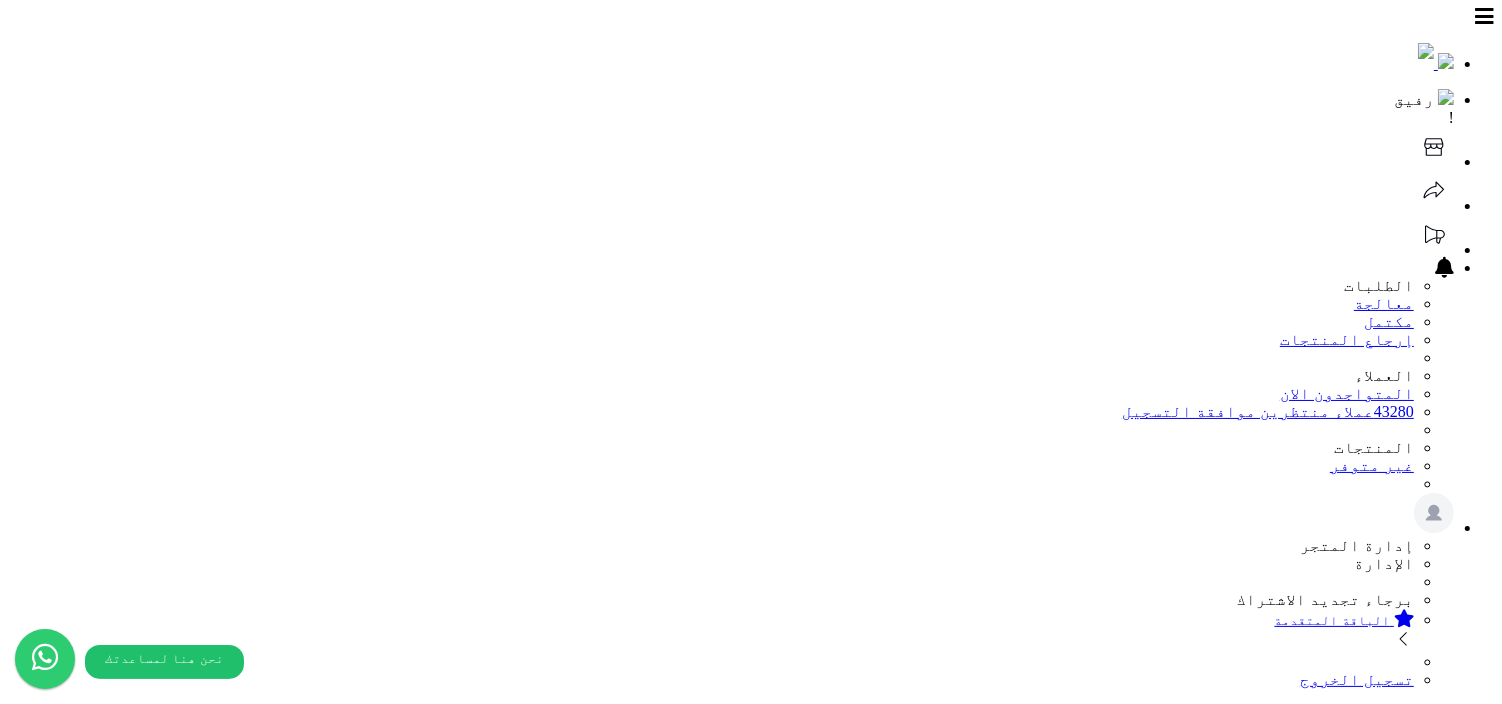 type on "**********" 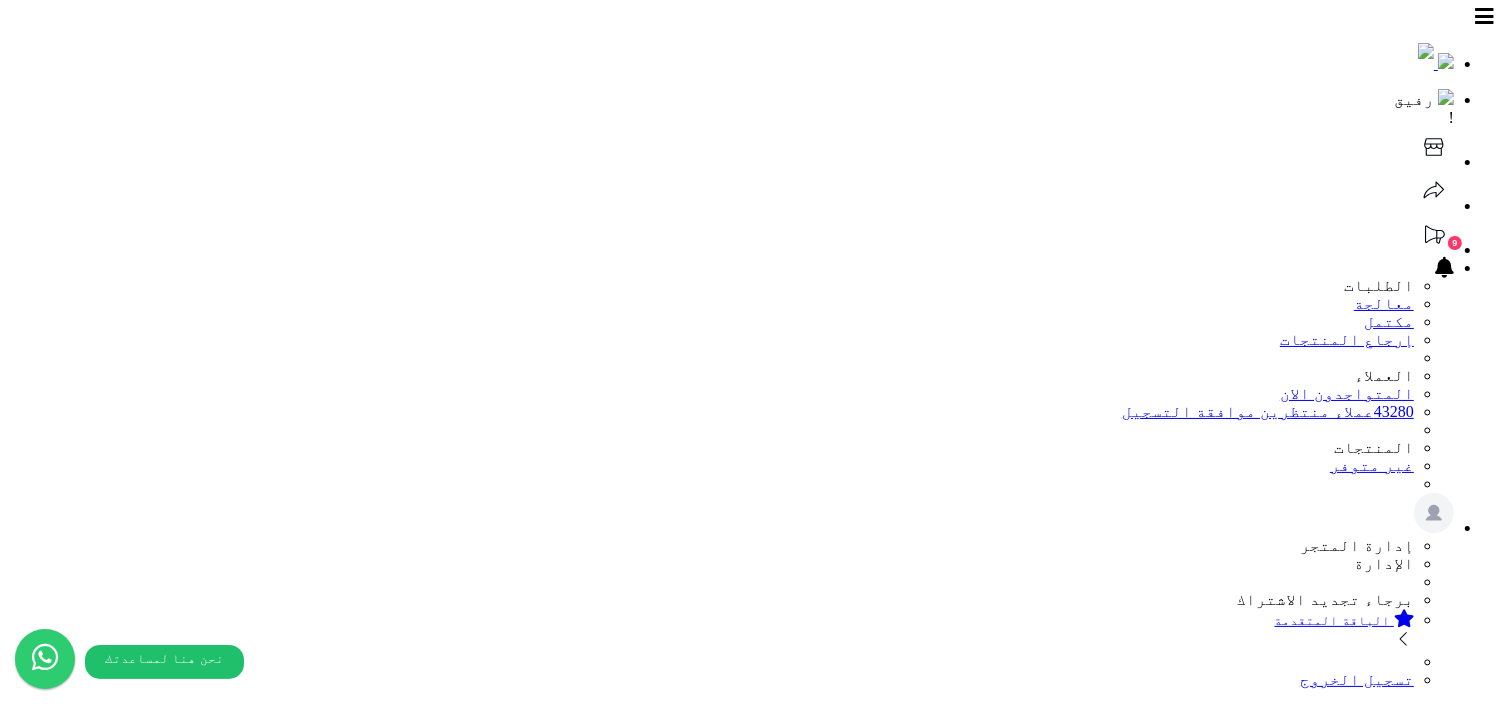 click on "*" at bounding box center [848, 1971] 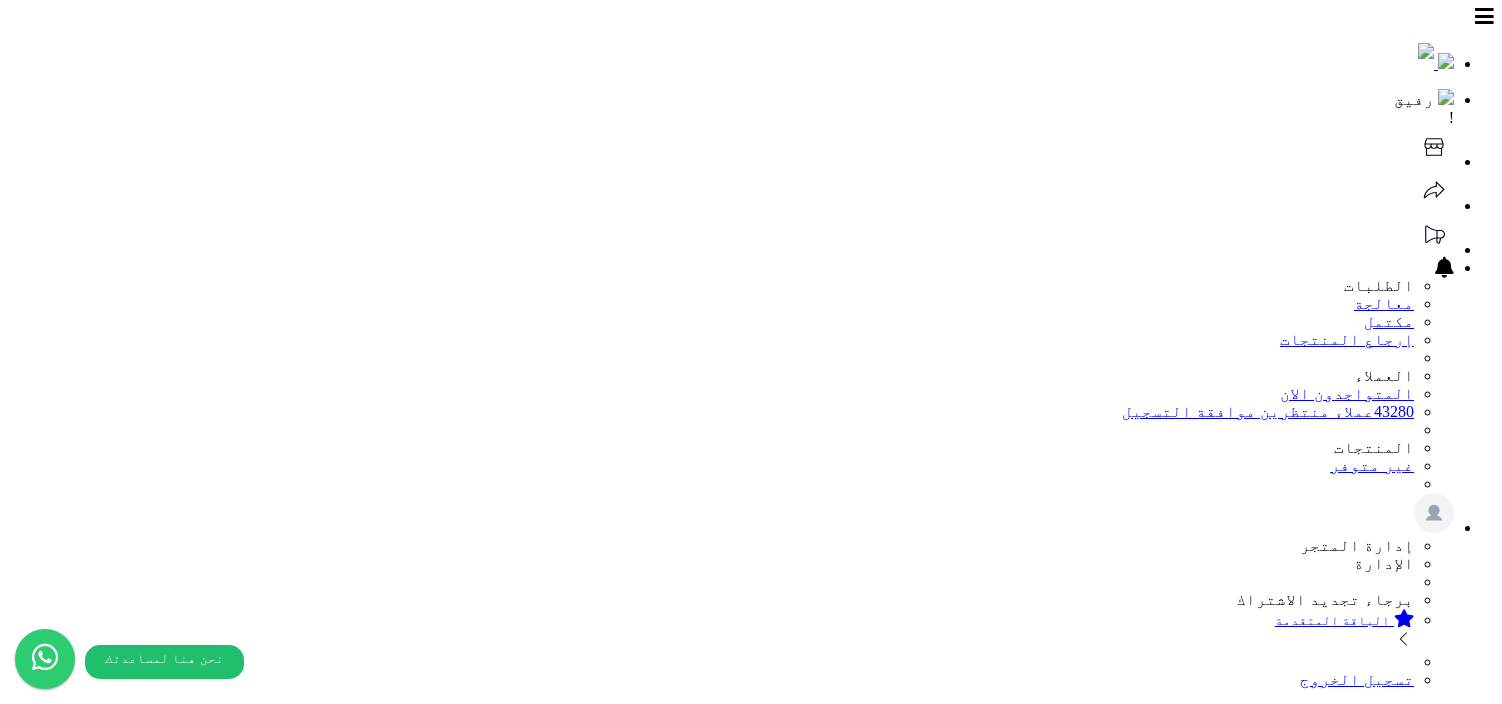 scroll, scrollTop: 0, scrollLeft: 0, axis: both 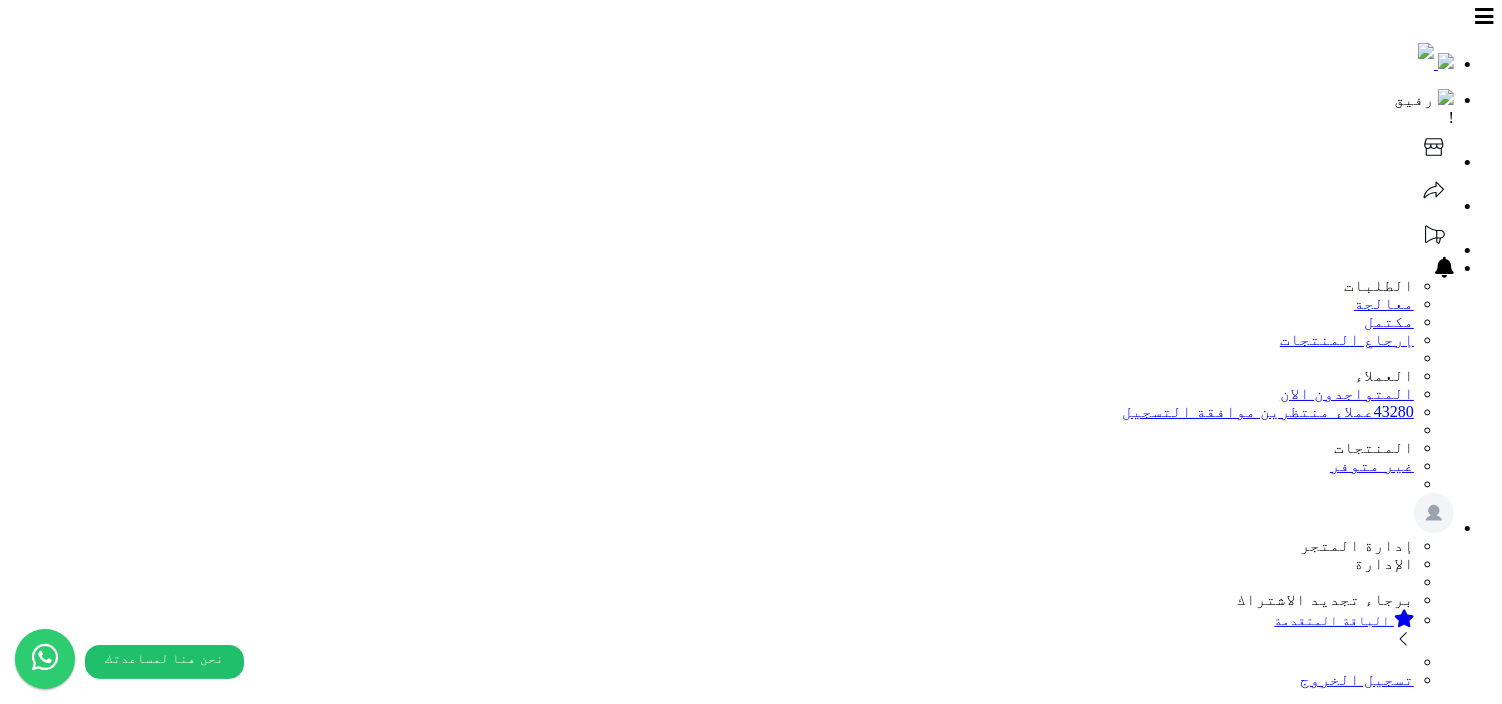 type on "**********" 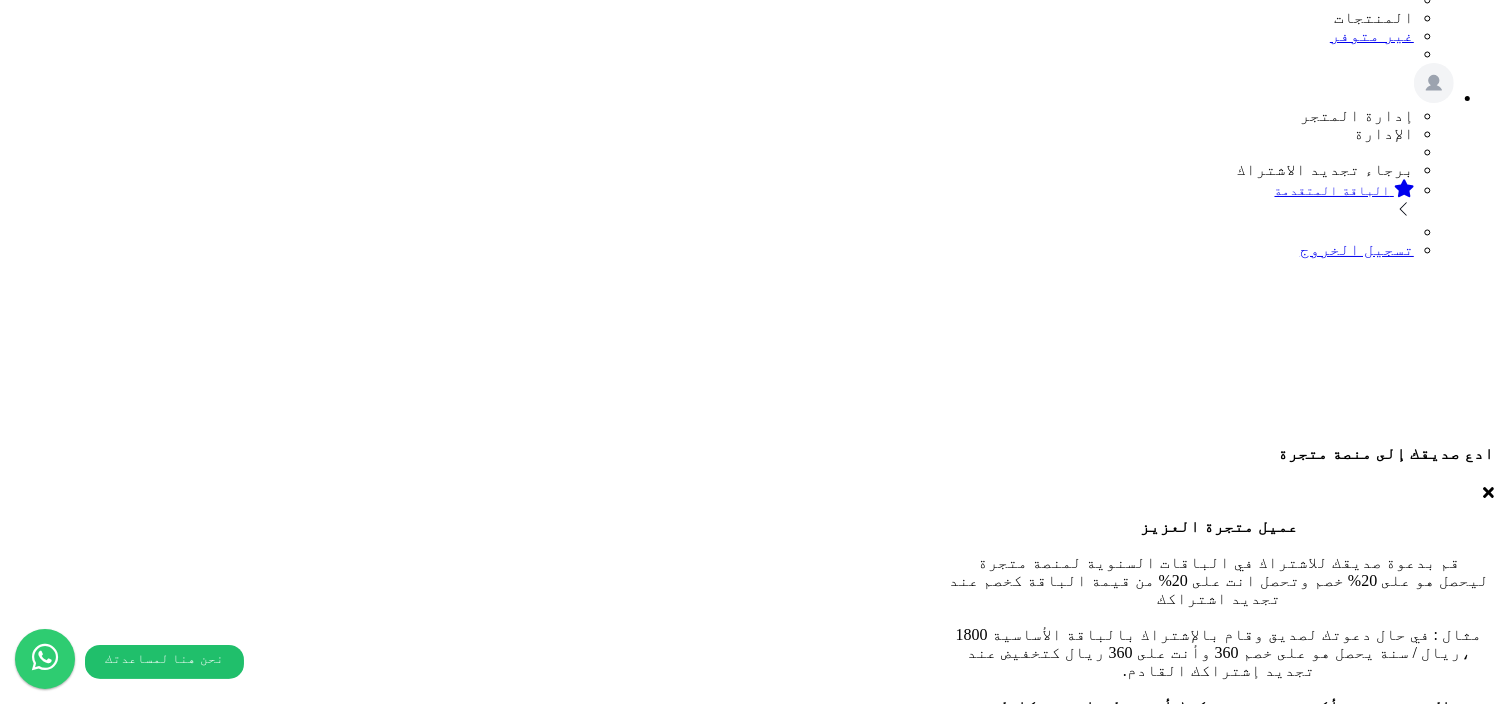 scroll, scrollTop: 441, scrollLeft: 0, axis: vertical 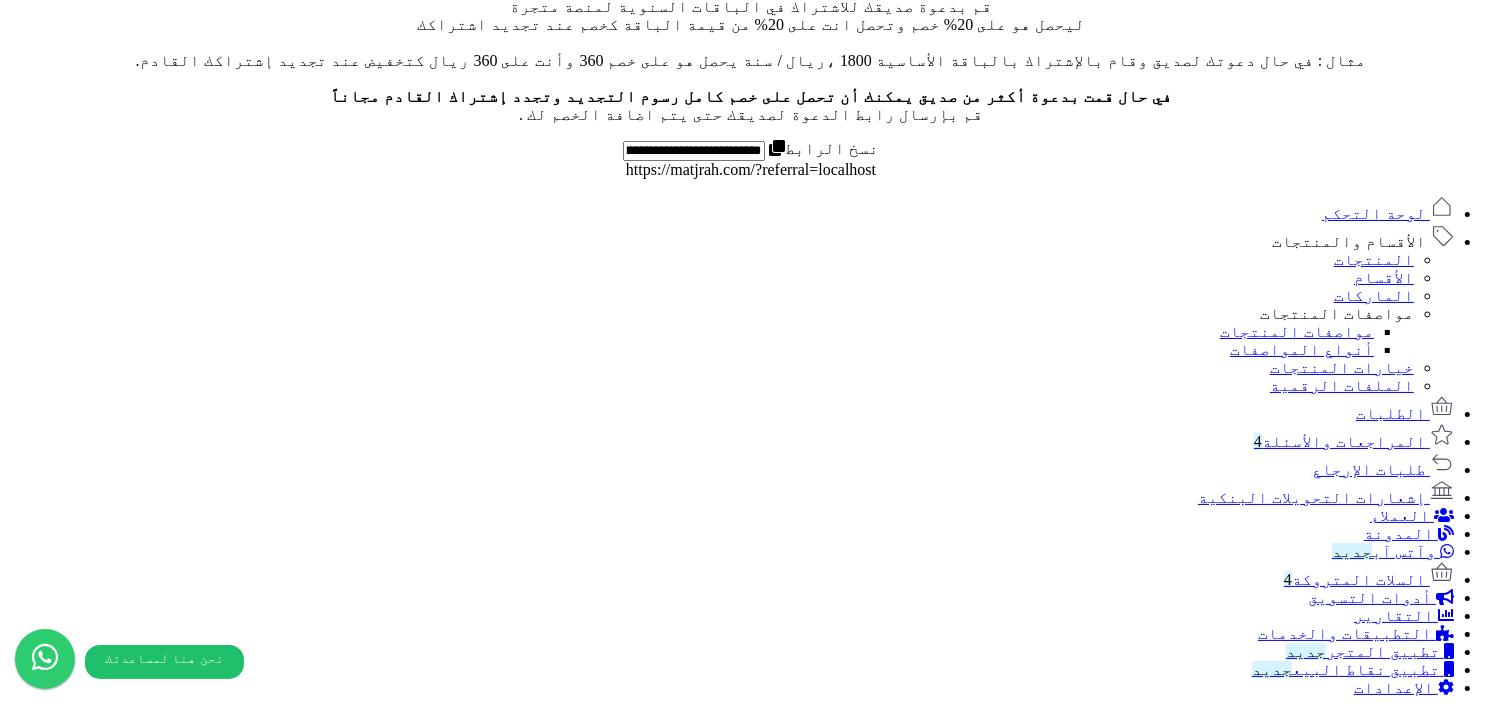 click on "-- اختر من الوسوم أو أضف جديد... --" at bounding box center [1310, 2911] 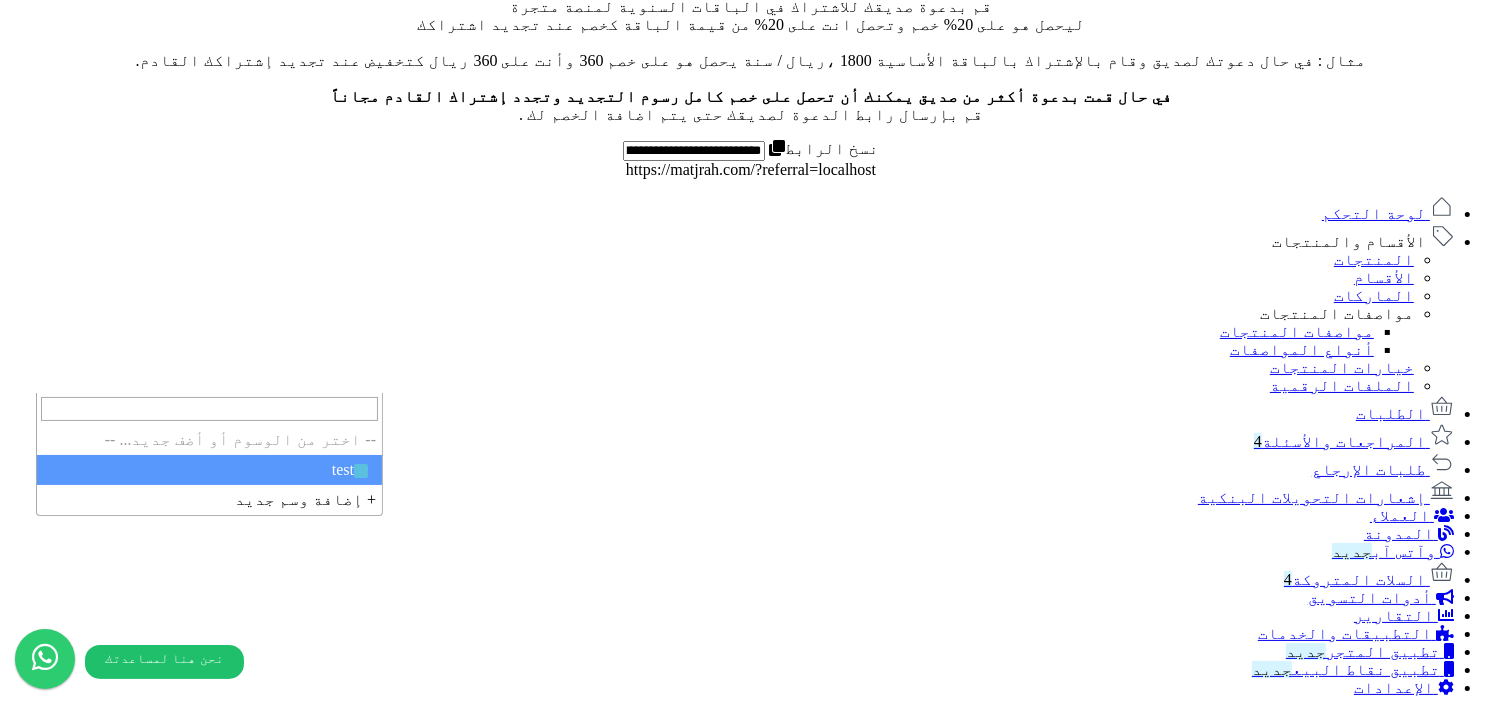 select 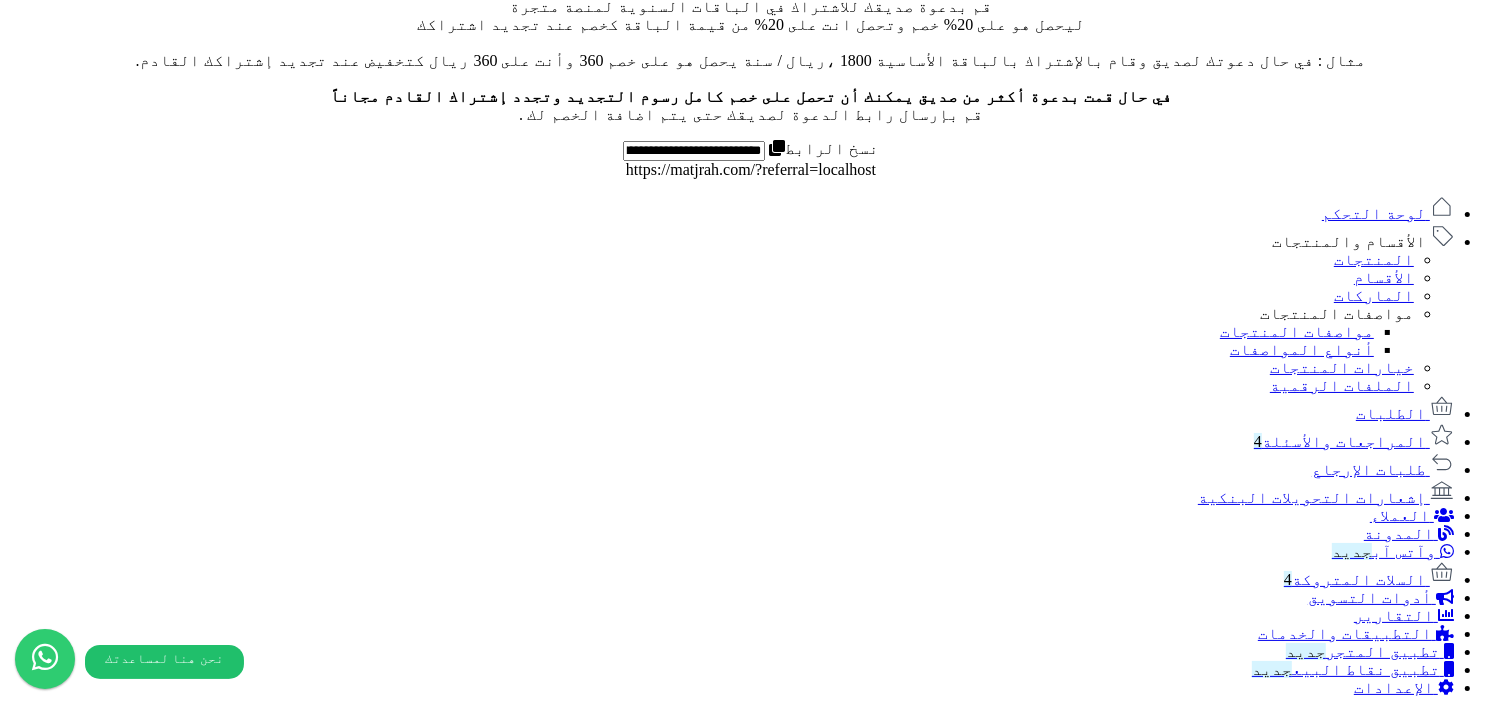 click on "**********" at bounding box center [751, 2893] 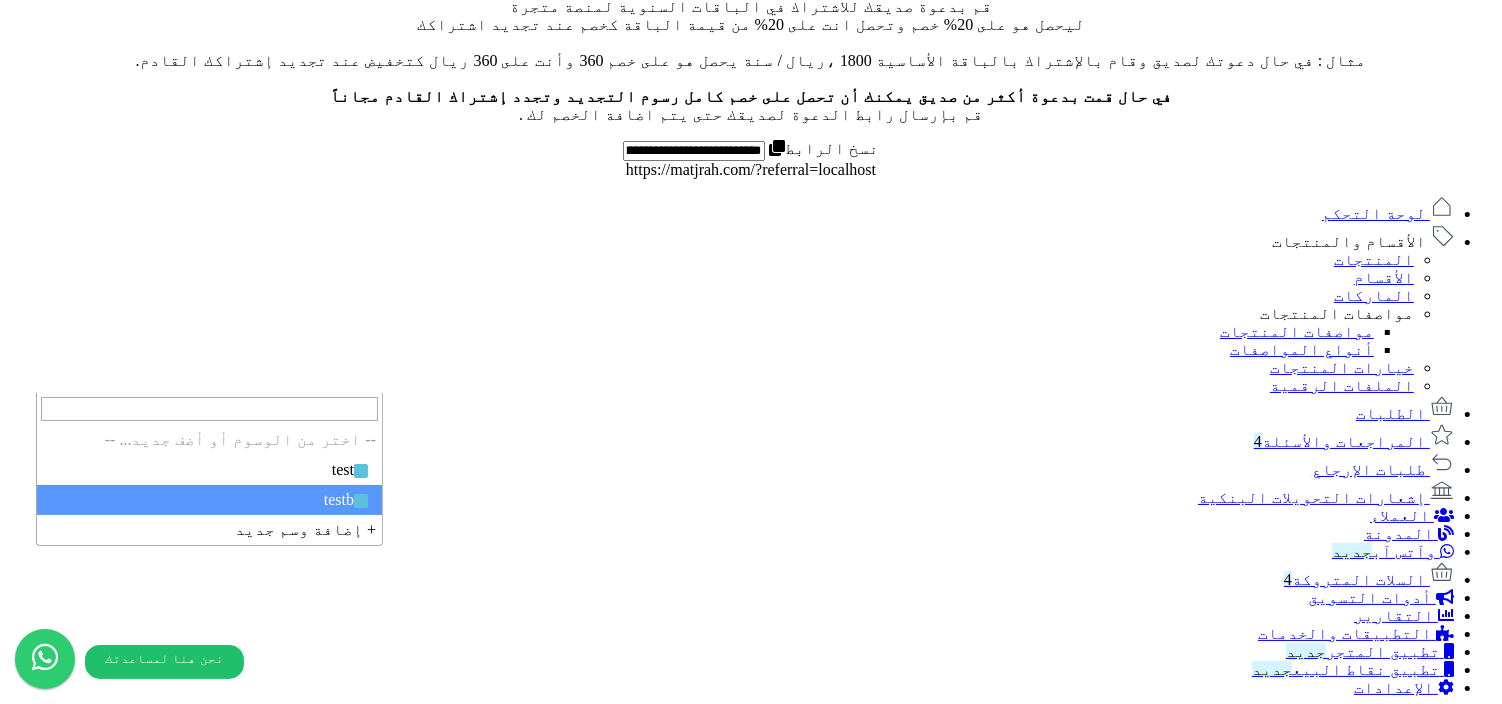 select 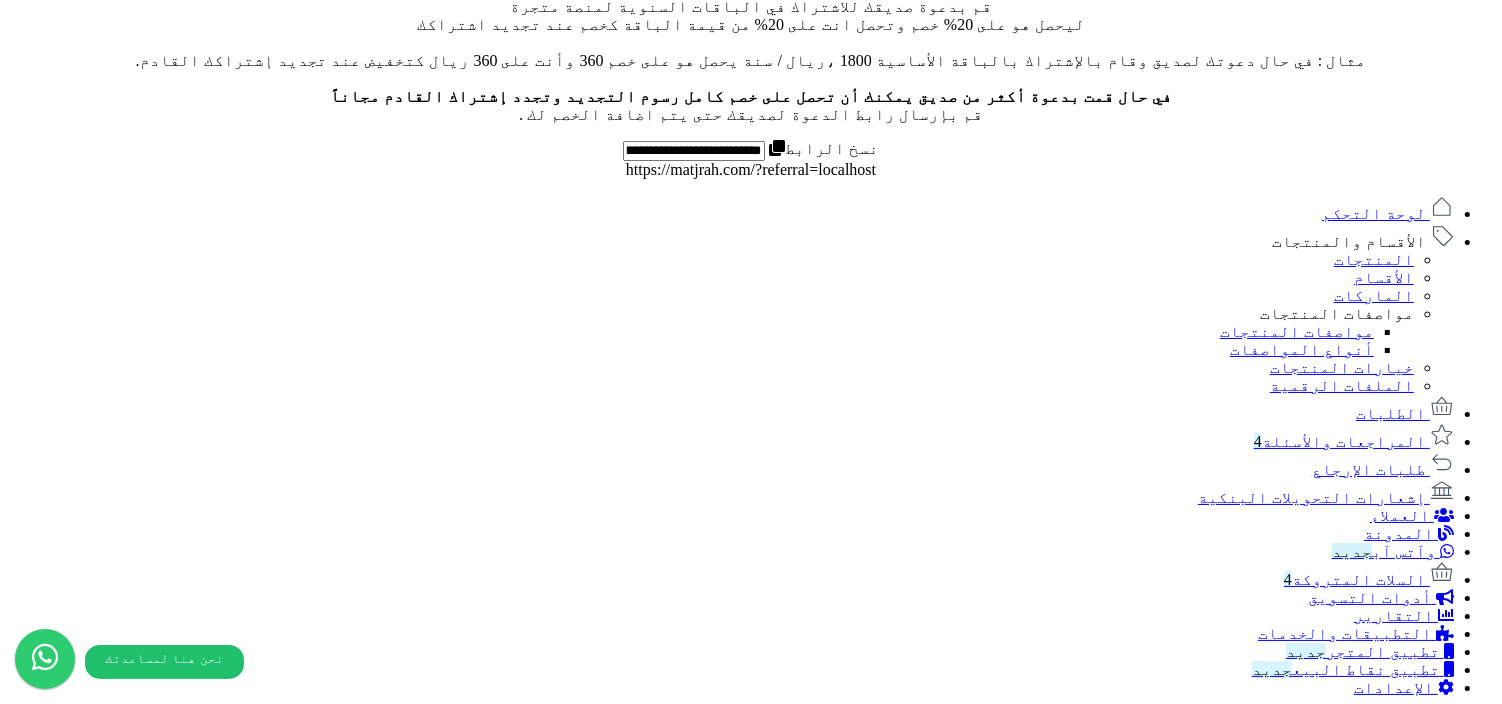 click on "-- اختر من الوسوم أو أضف جديد... --" at bounding box center (1310, 2911) 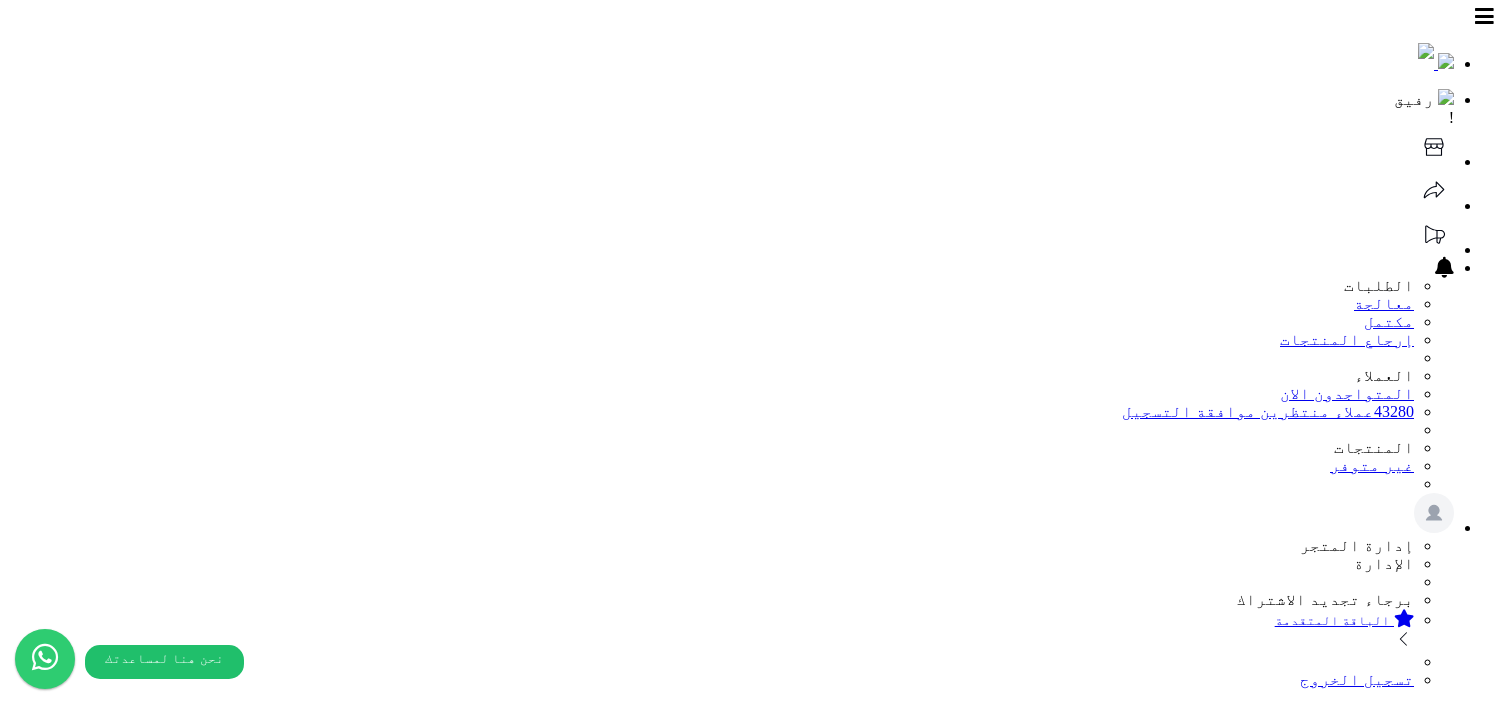 scroll, scrollTop: 820, scrollLeft: 0, axis: vertical 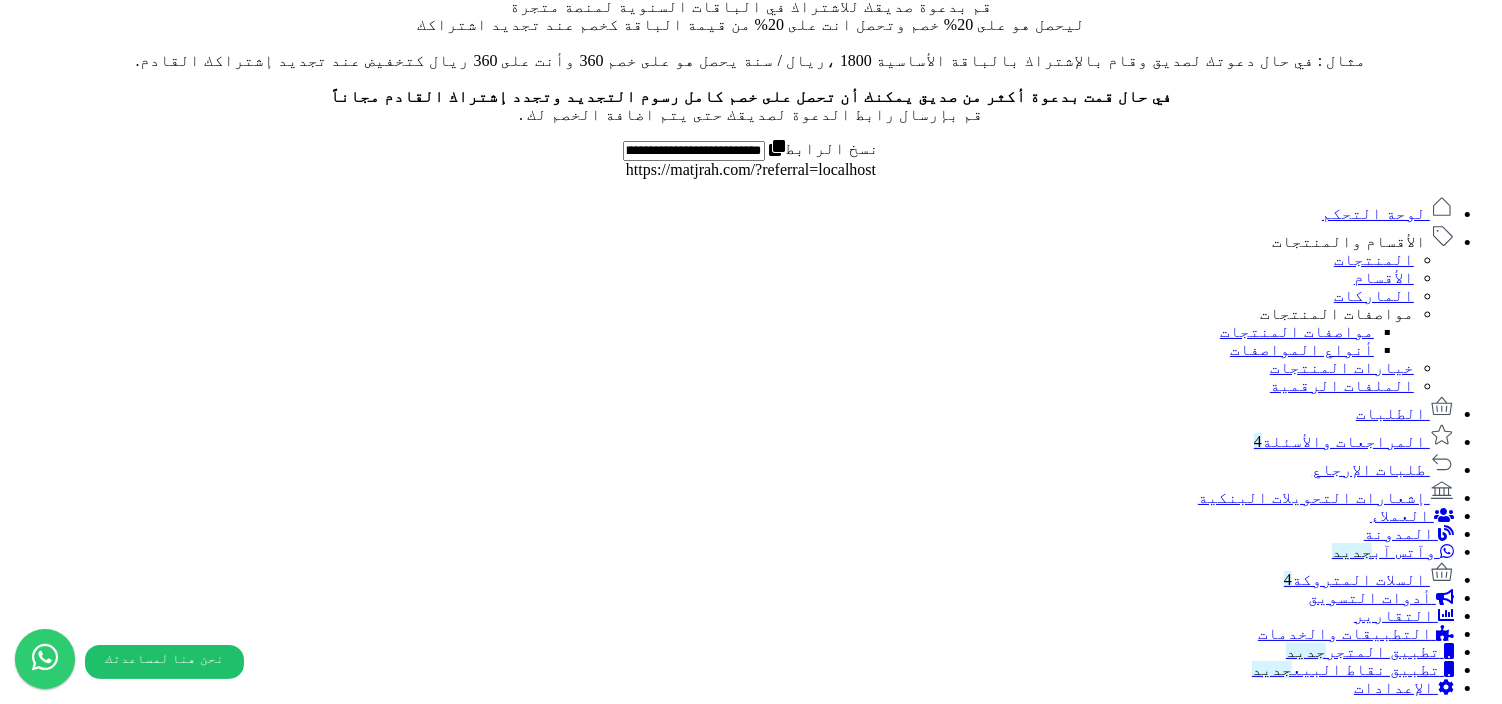 click on "-- اختر من الوسوم أو أضف جديد... --" at bounding box center [1310, 2911] 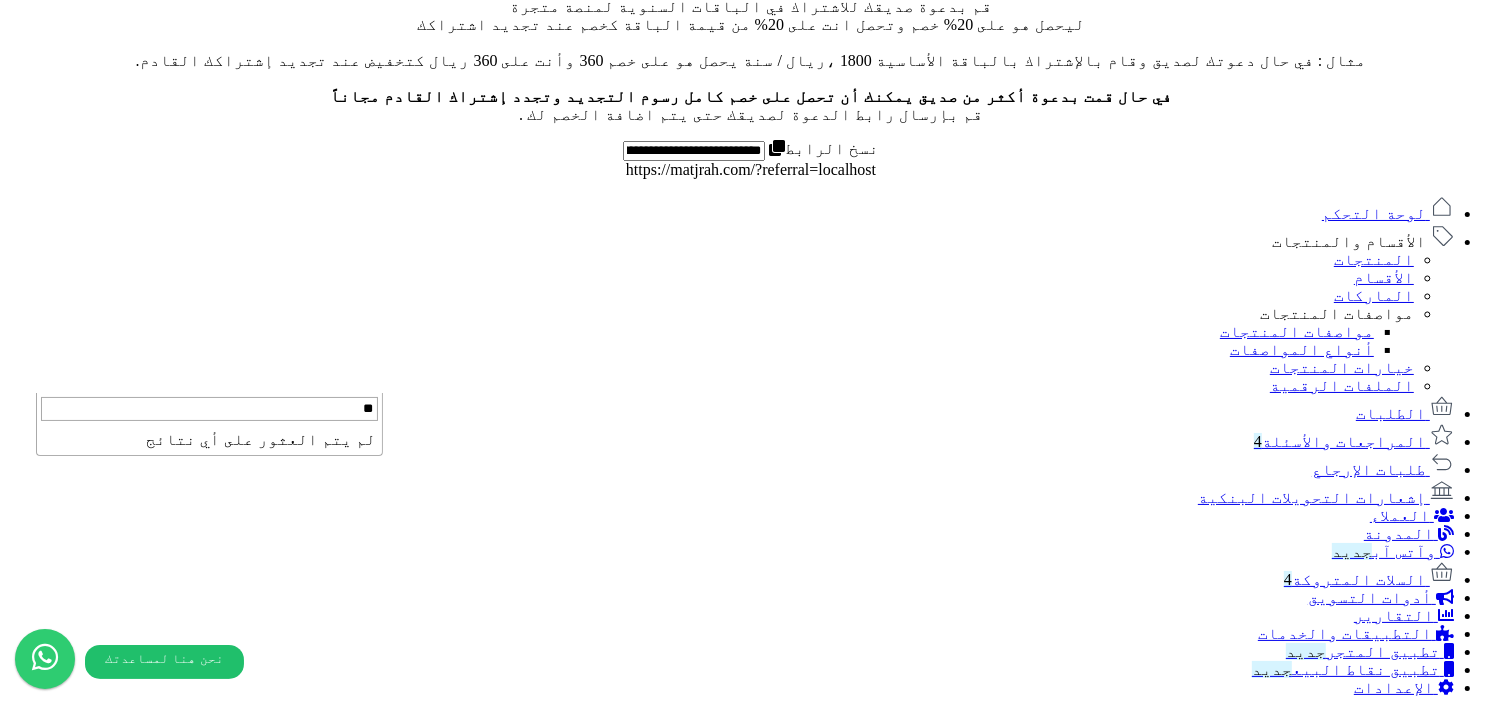 type on "***" 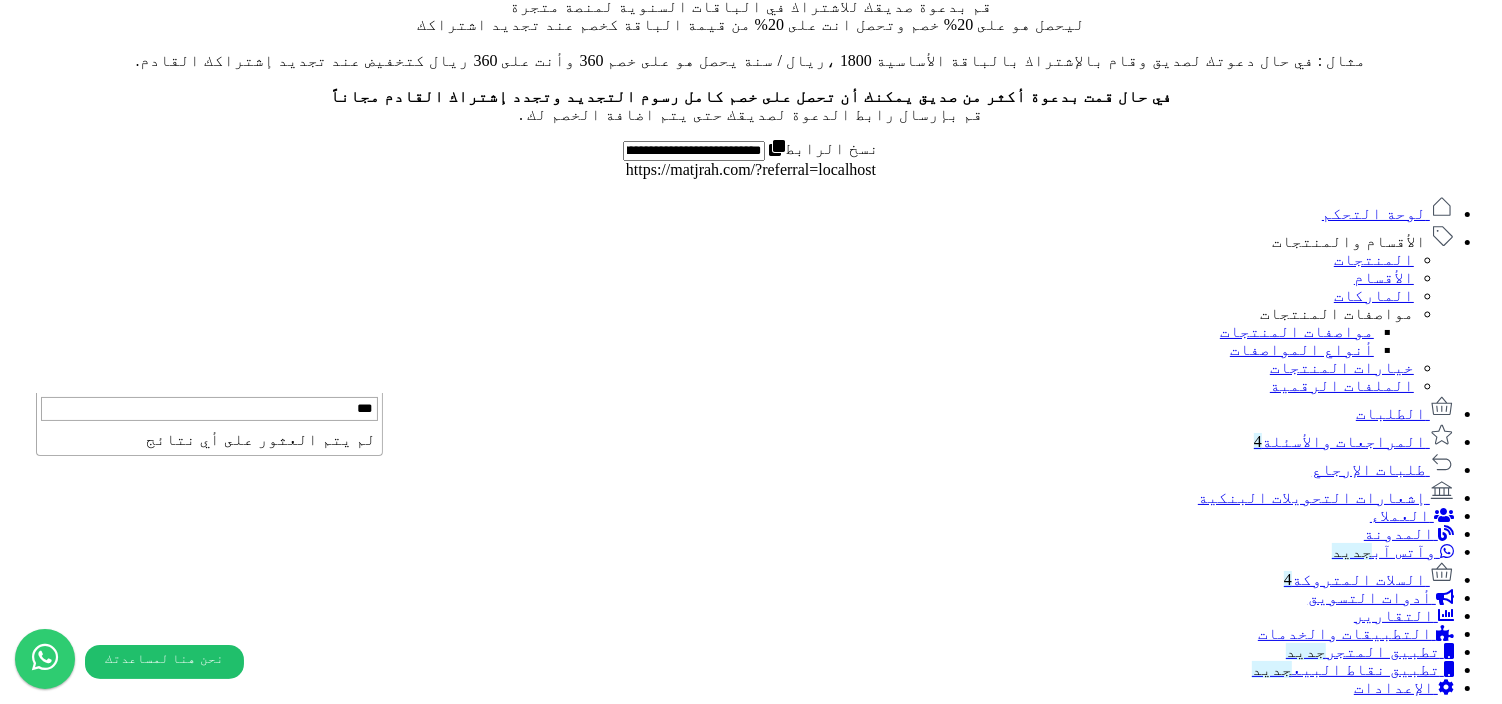 type 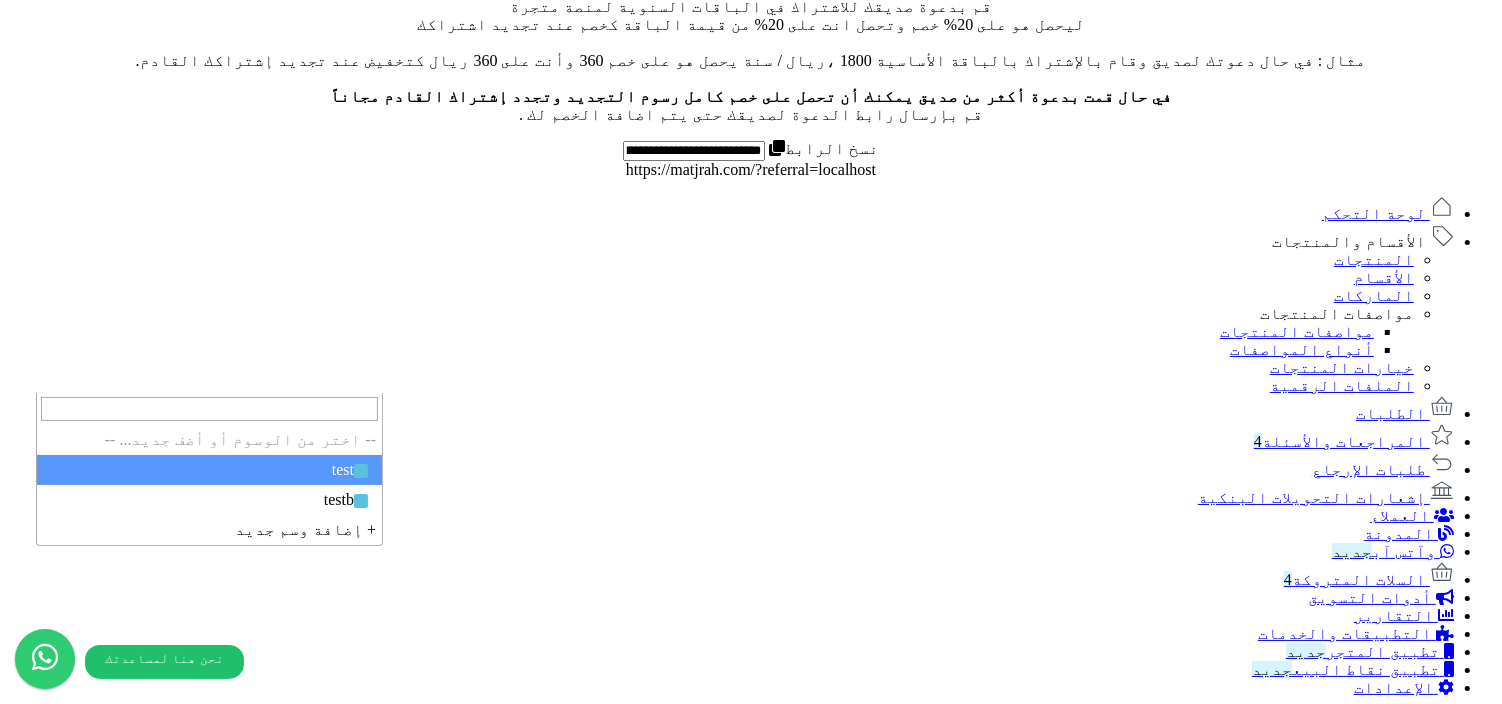 click at bounding box center [209, 409] 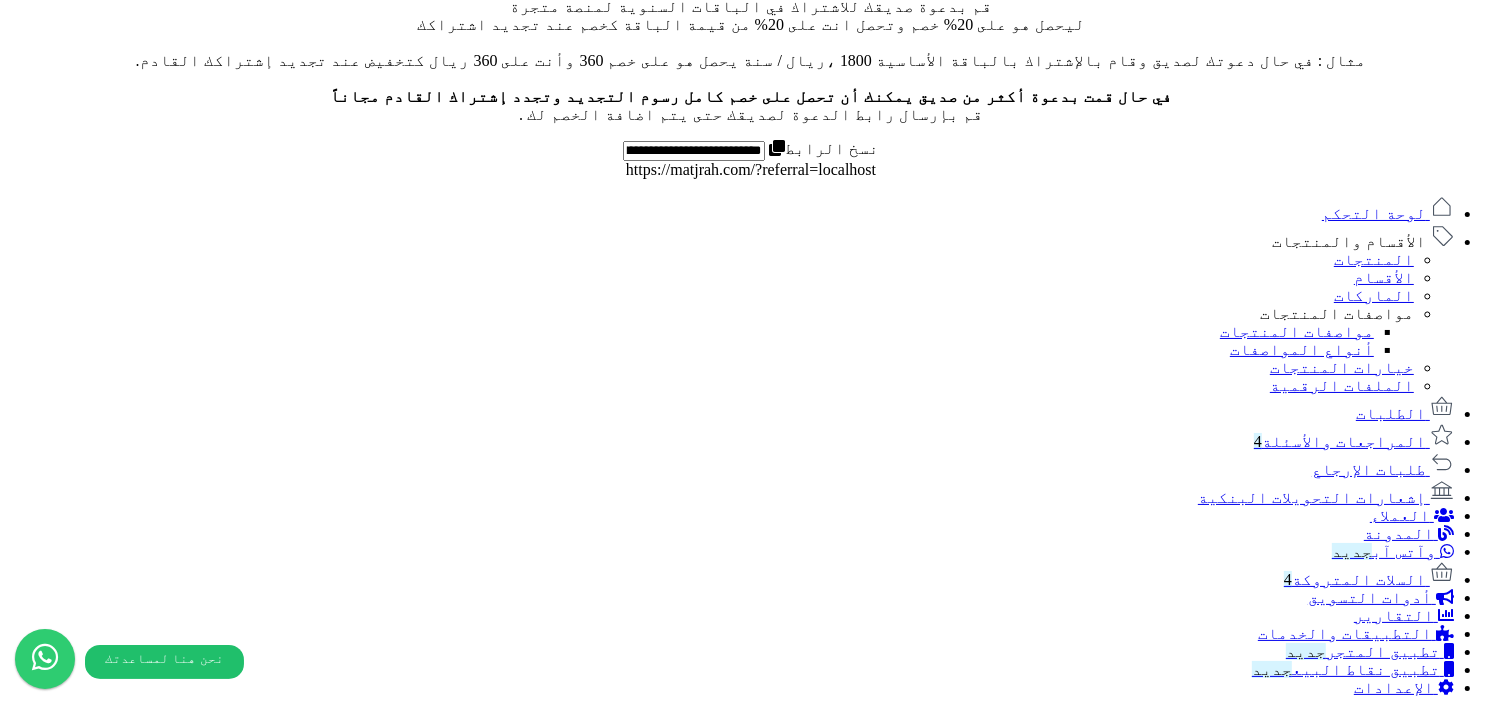 click on "إدارة الوسوم" at bounding box center (1429, 2947) 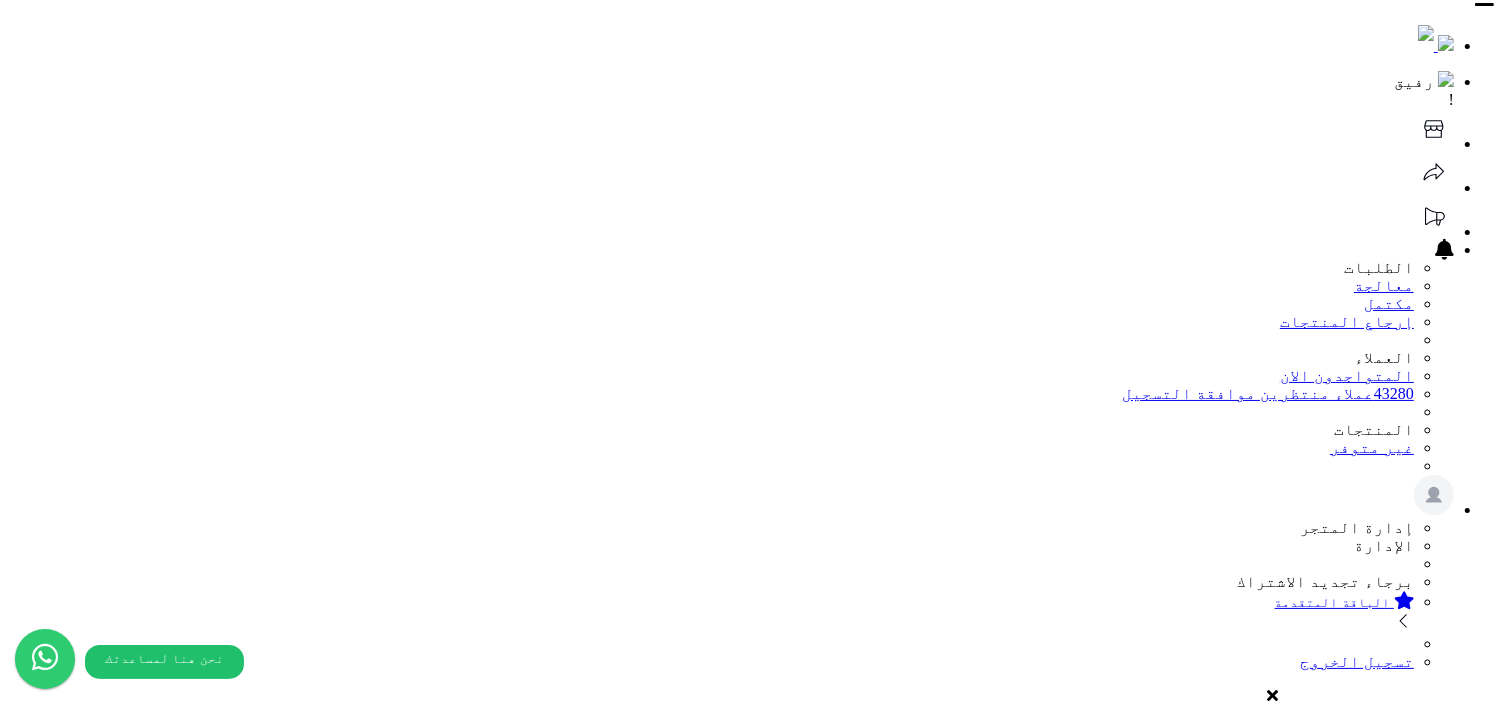 scroll, scrollTop: 0, scrollLeft: 0, axis: both 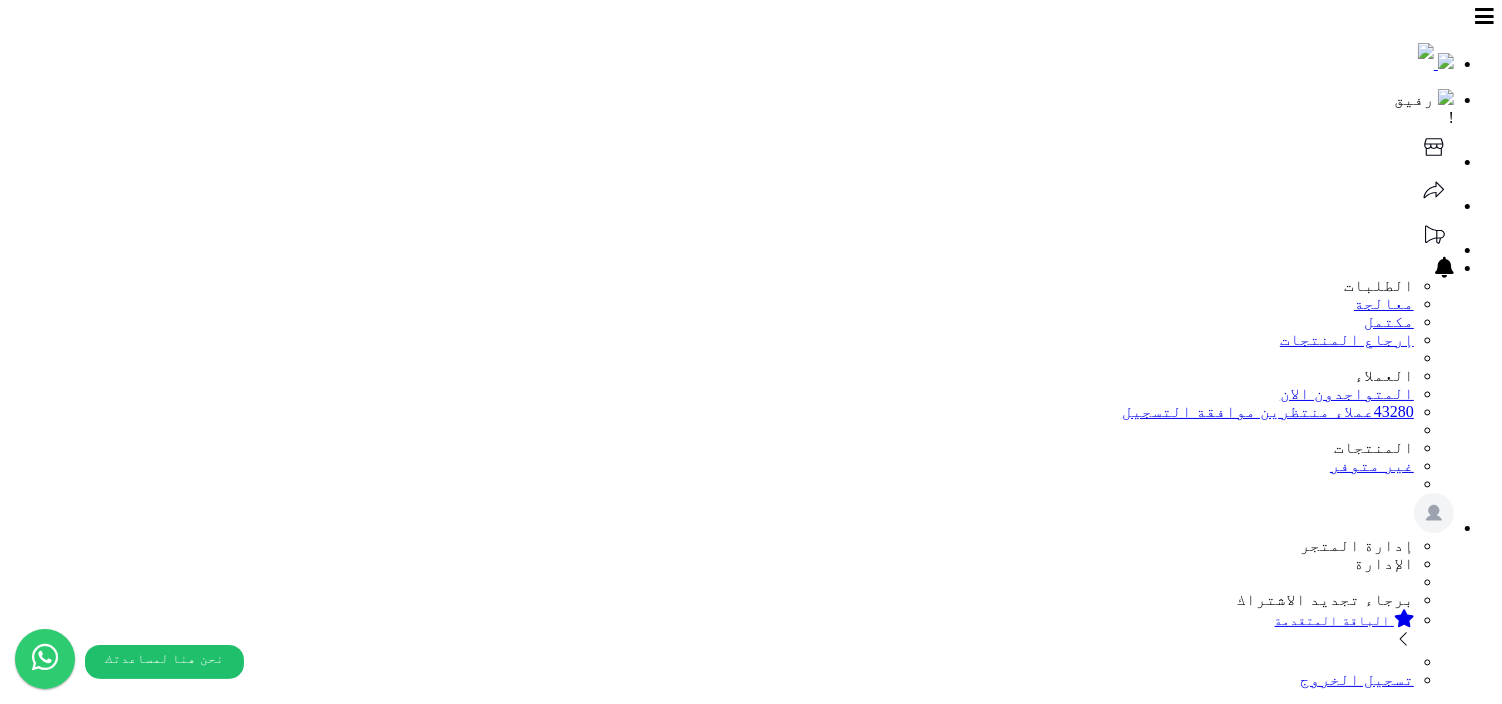 click 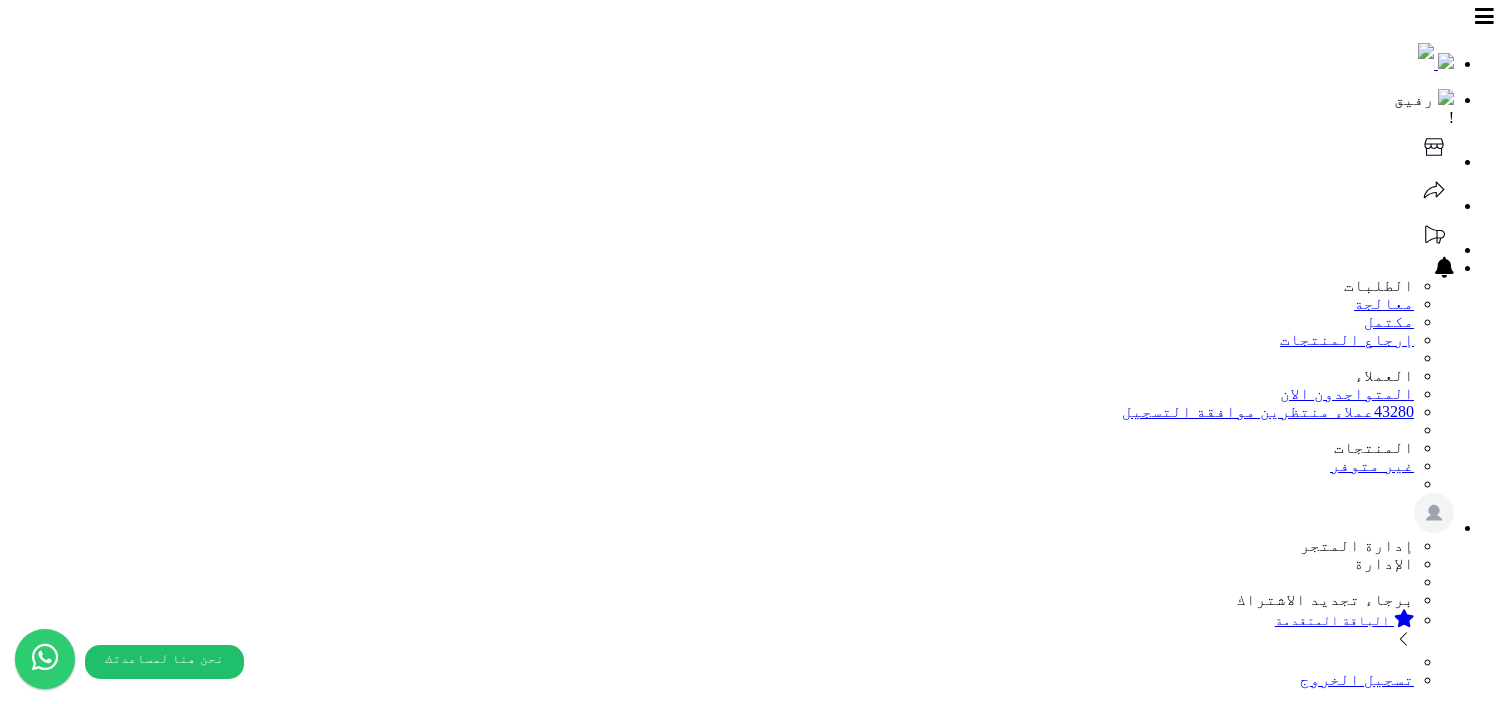 scroll, scrollTop: 0, scrollLeft: 0, axis: both 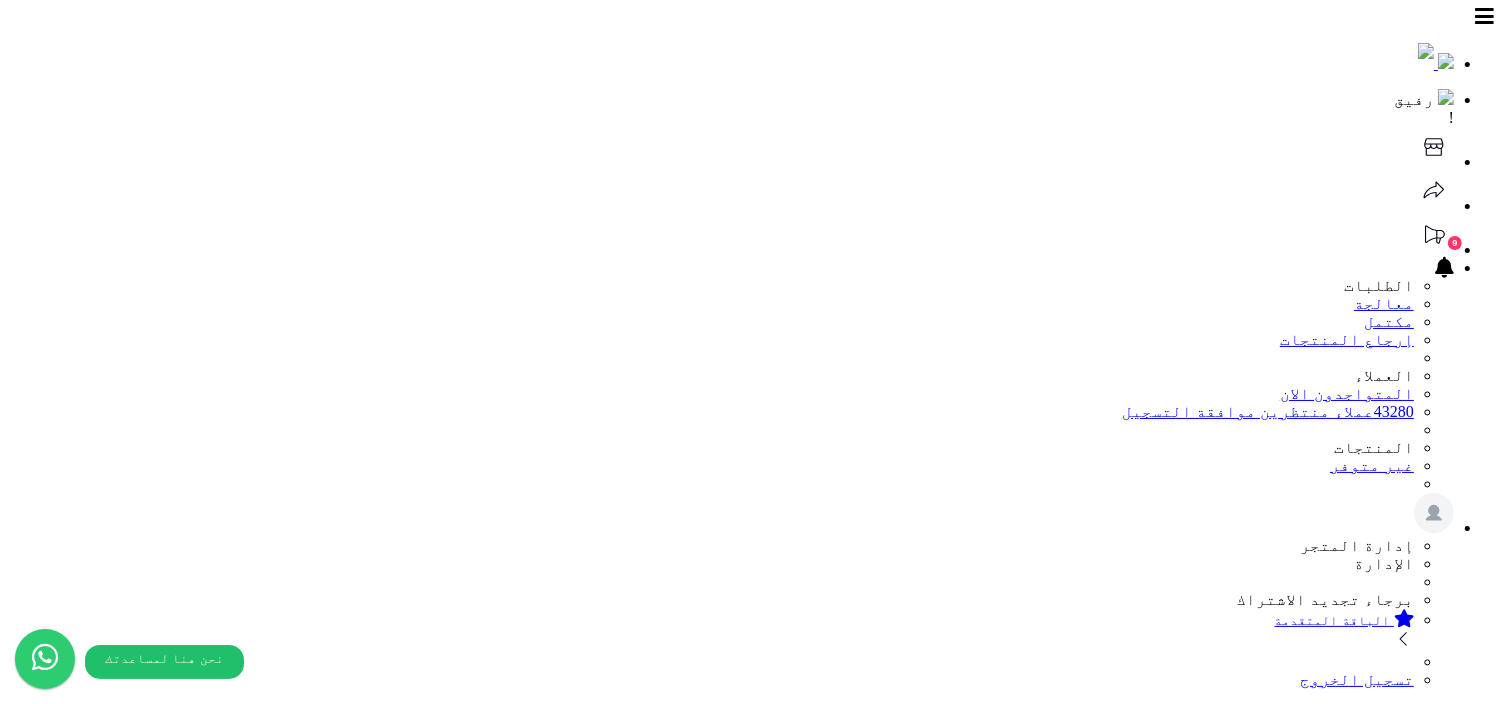 click on "العميل
الاجراءات
تحديث حالة الطلبات
تحضير الطلبات
إصدار بوليصة الشحنة للطلب
طباعة قائمة الشحن
طباعة فواتير الطلبات
طباعة بوليصة الشحن
تصدير الى ملف اكسل
حذف الطلبات" at bounding box center (994, 2564) 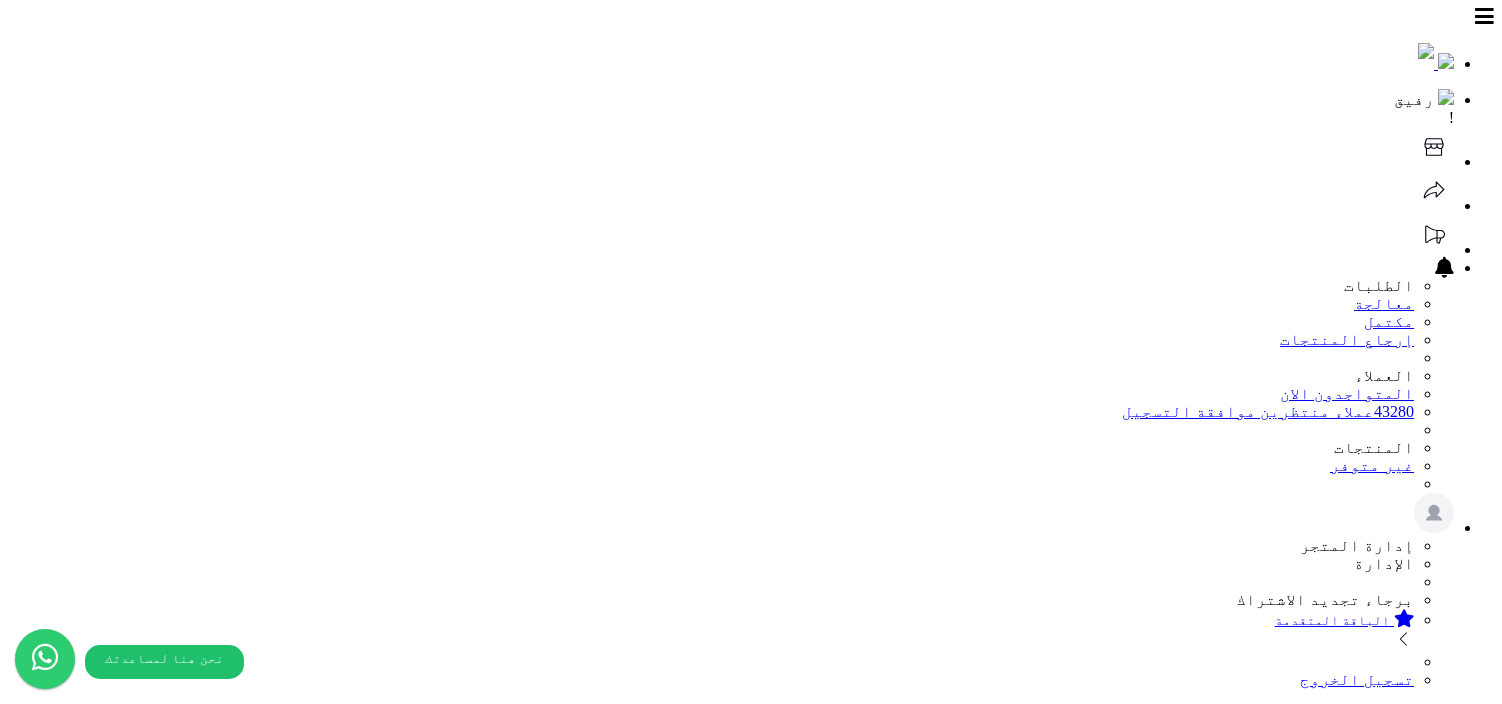 scroll, scrollTop: 0, scrollLeft: 0, axis: both 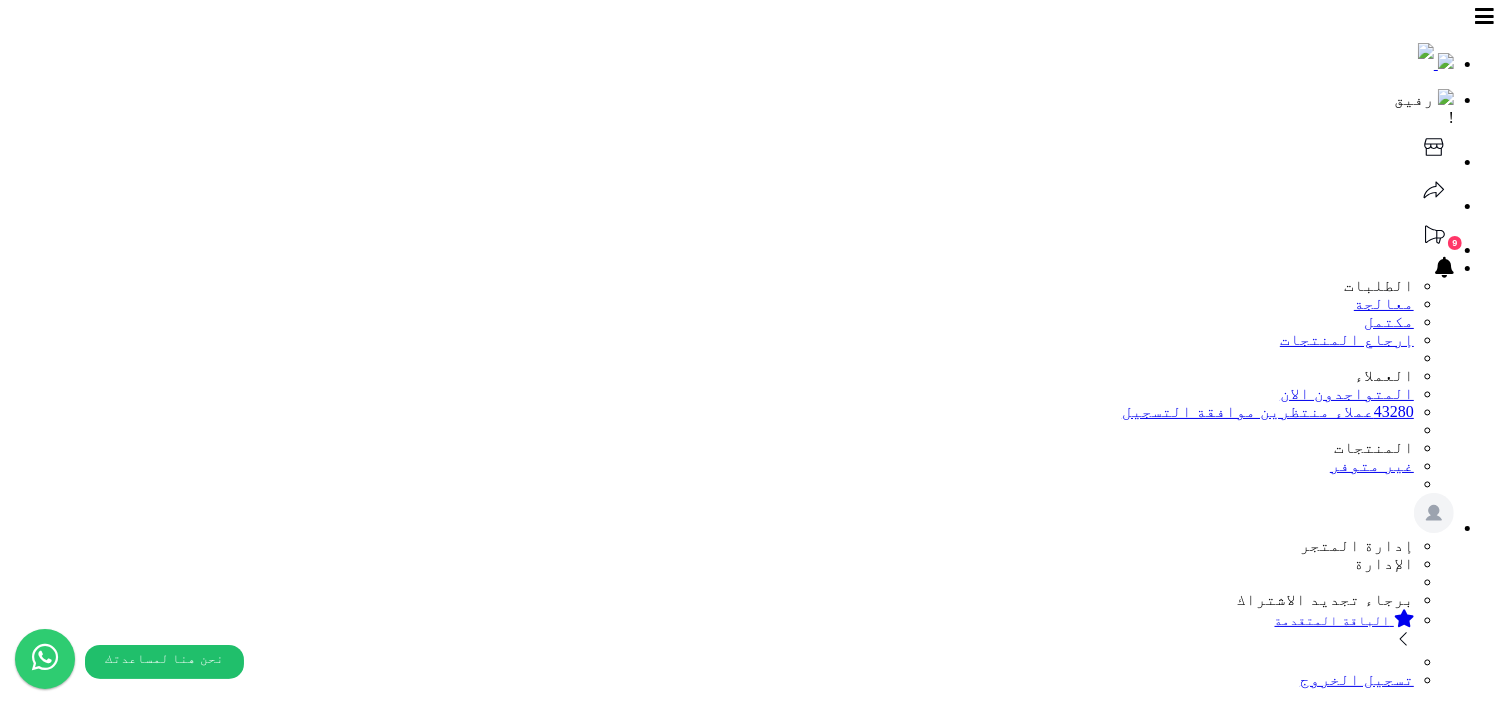 click on "الرياض" at bounding box center (1264, 2544) 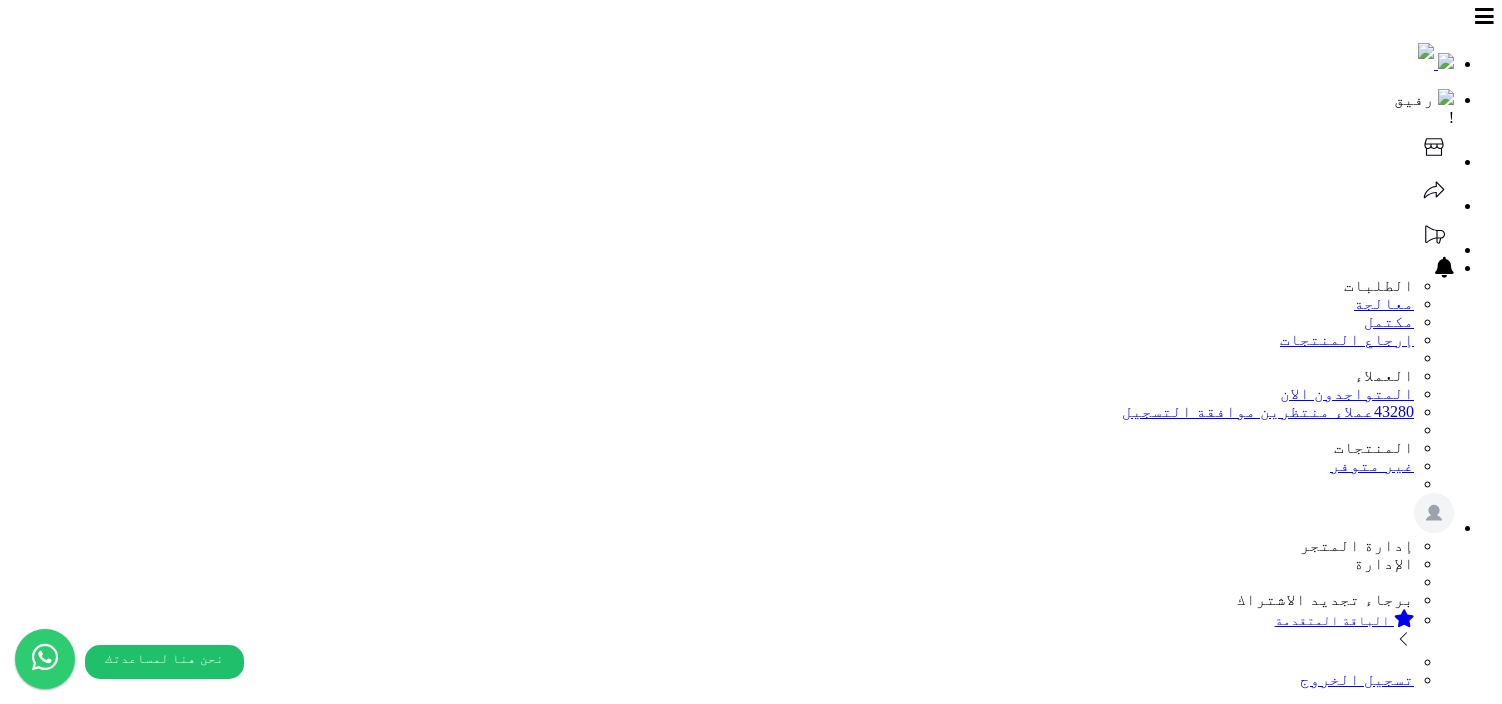 scroll, scrollTop: 0, scrollLeft: 0, axis: both 